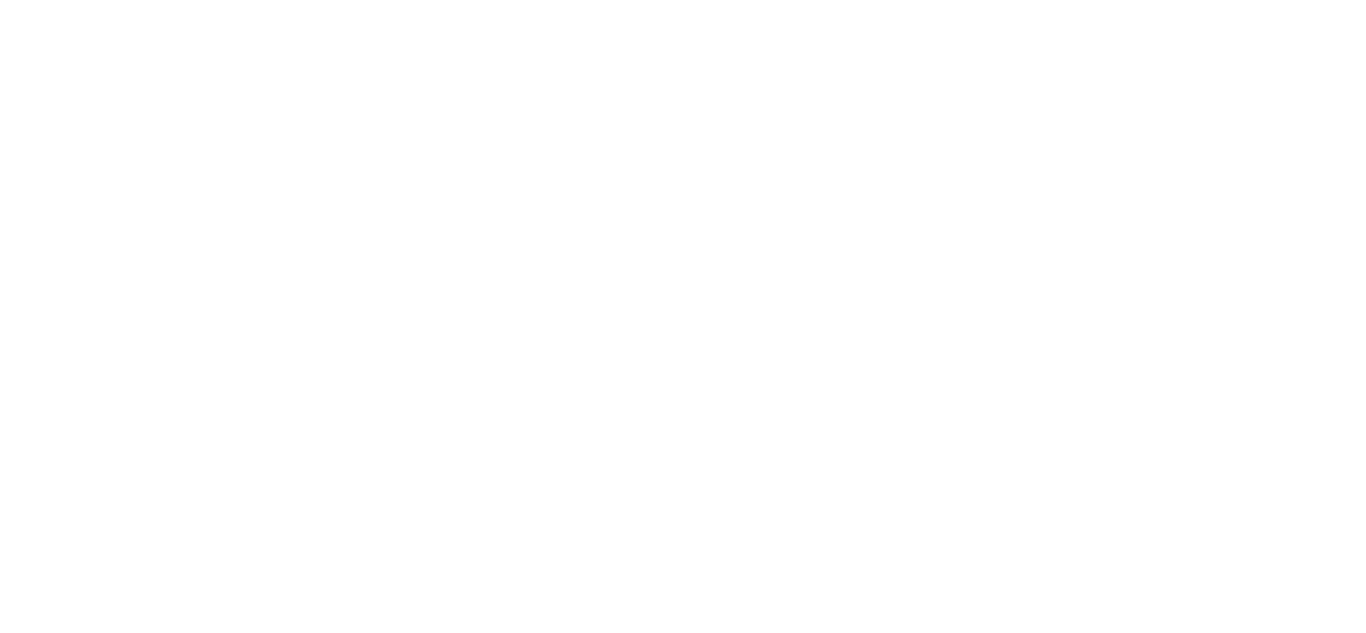scroll, scrollTop: 0, scrollLeft: 0, axis: both 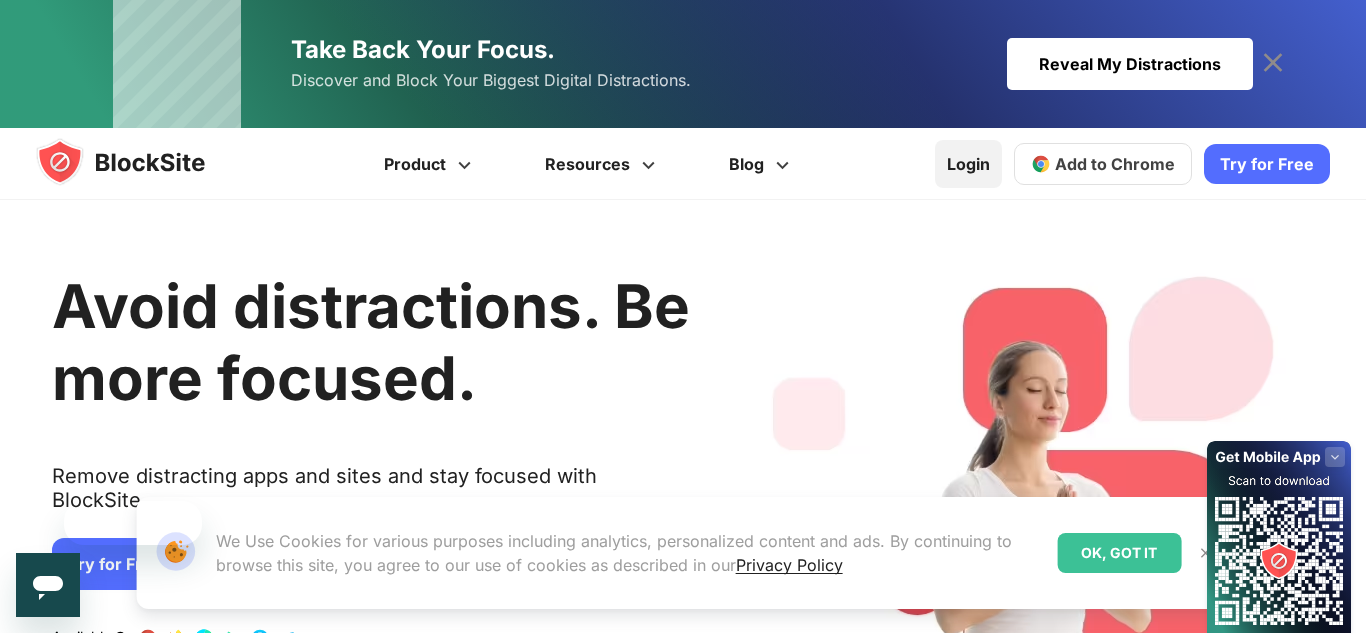 click on "Login" at bounding box center [968, 164] 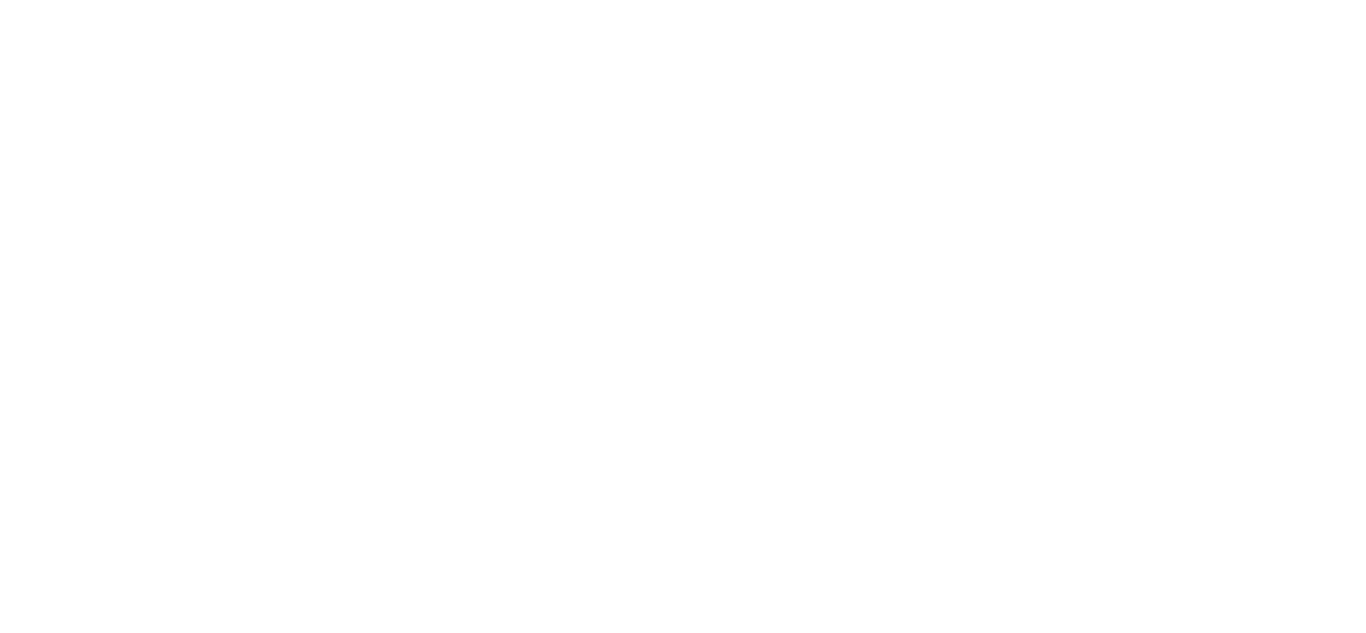 scroll, scrollTop: 0, scrollLeft: 0, axis: both 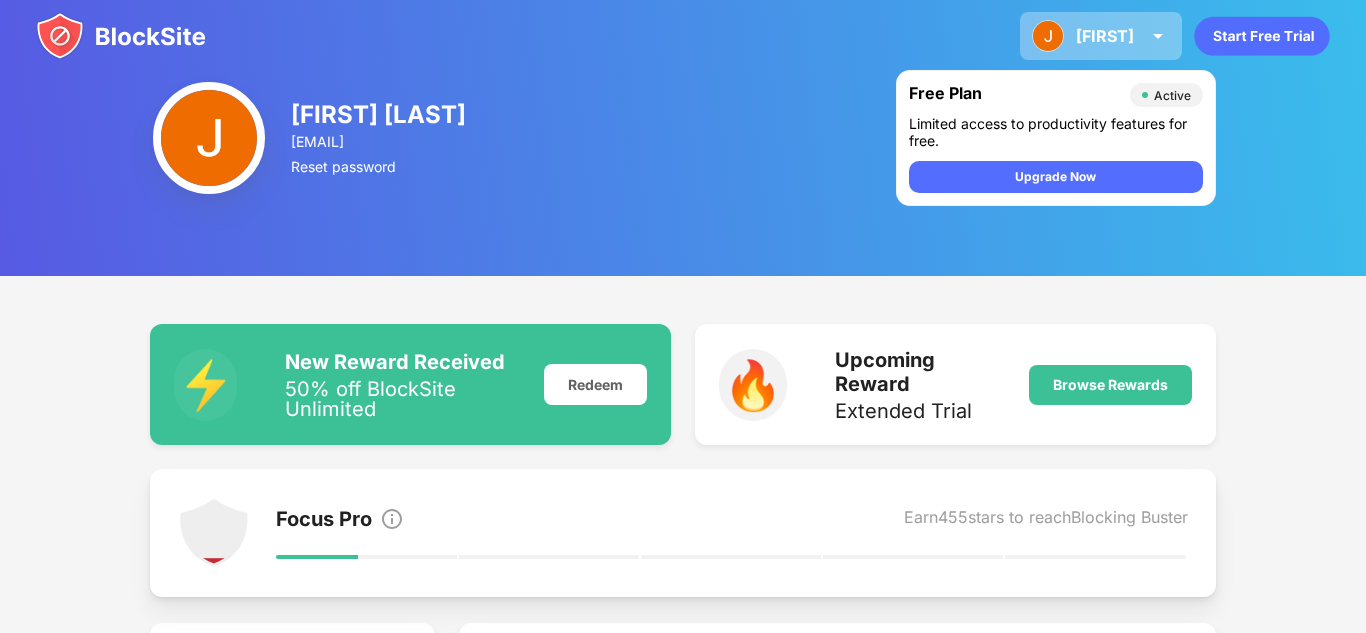 click at bounding box center (1048, 36) 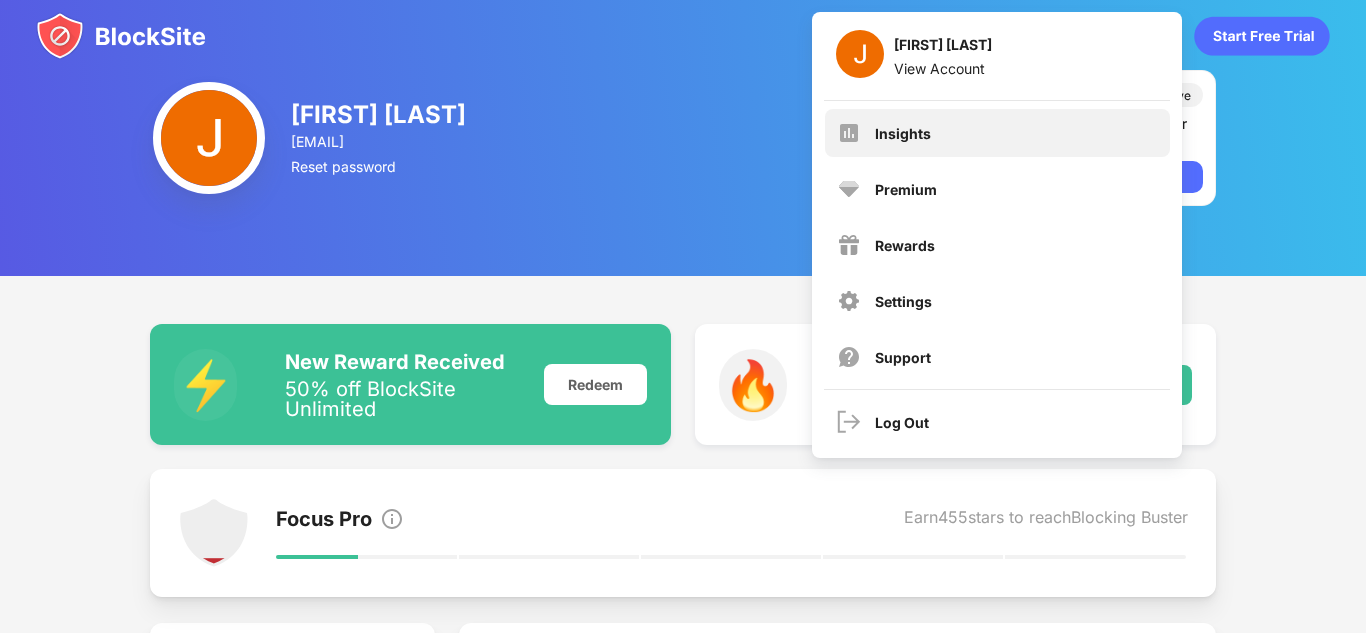 click on "Insights" at bounding box center [997, 133] 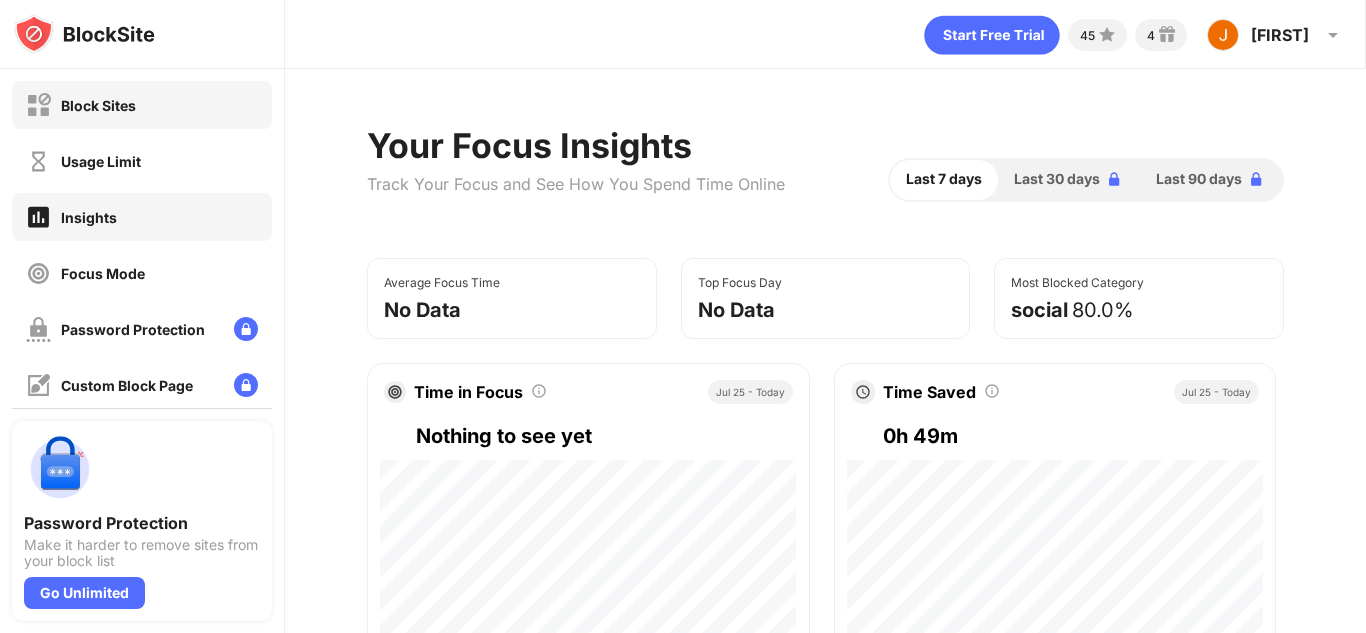 click on "Block Sites" at bounding box center (98, 105) 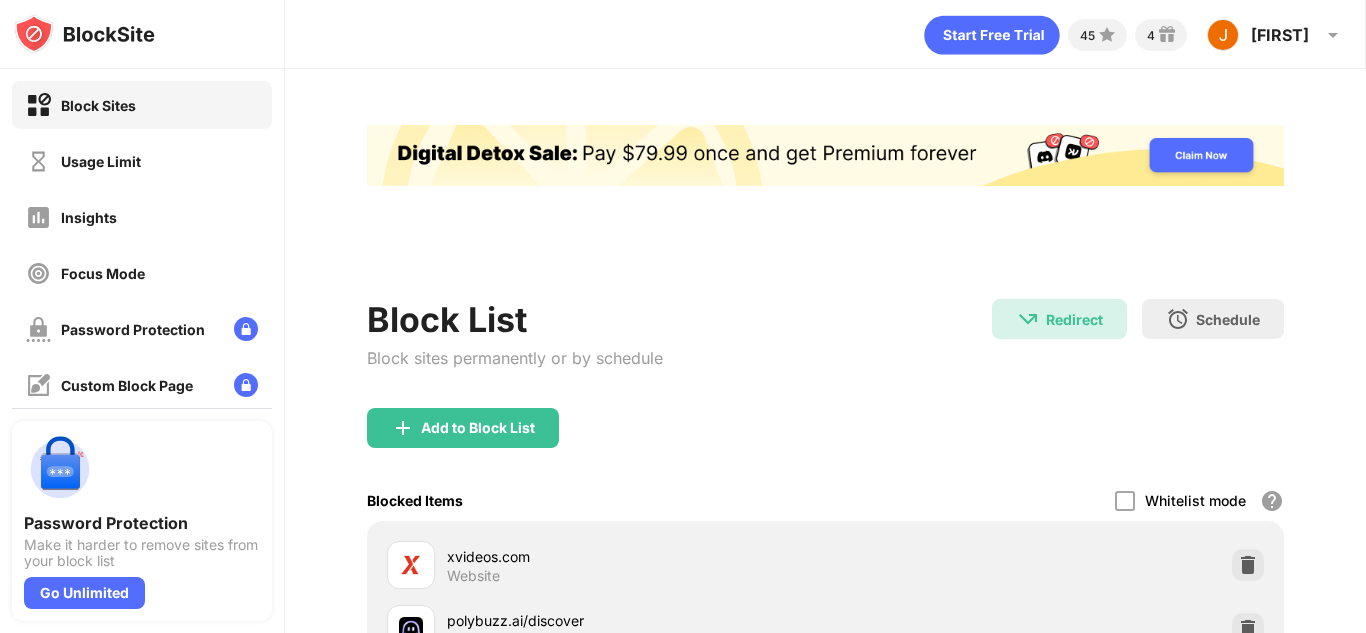 scroll, scrollTop: 0, scrollLeft: 0, axis: both 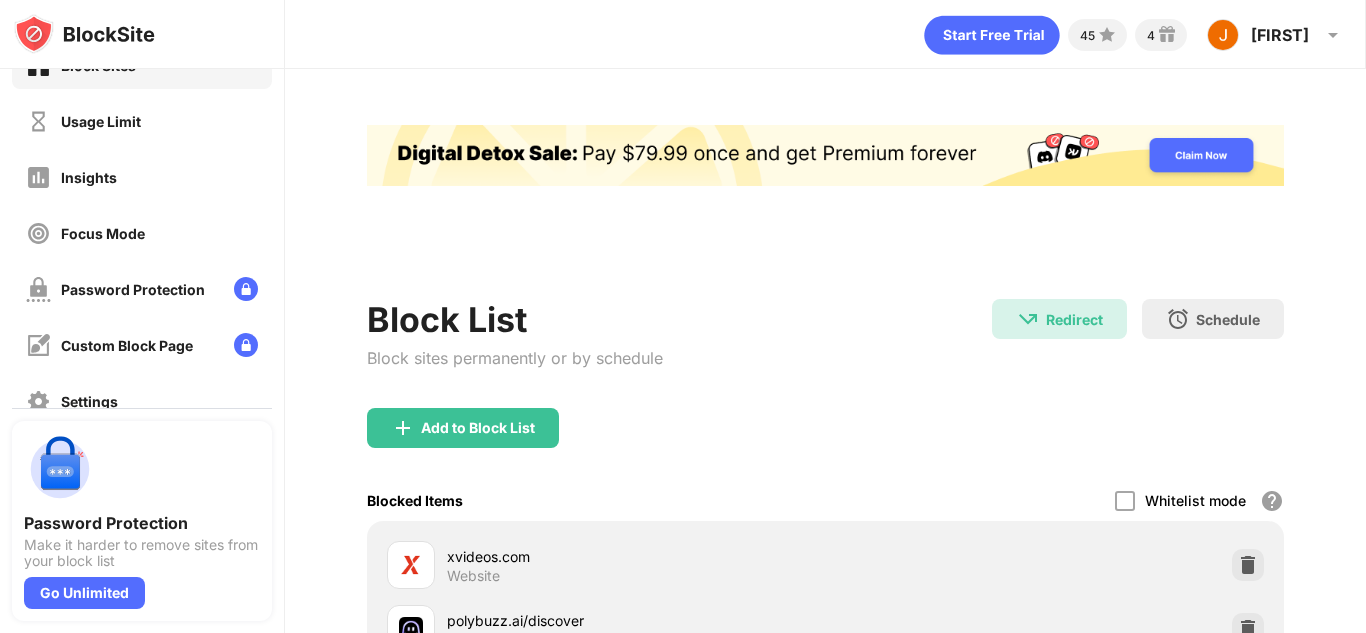 click on "Add to Block List" at bounding box center [825, 444] 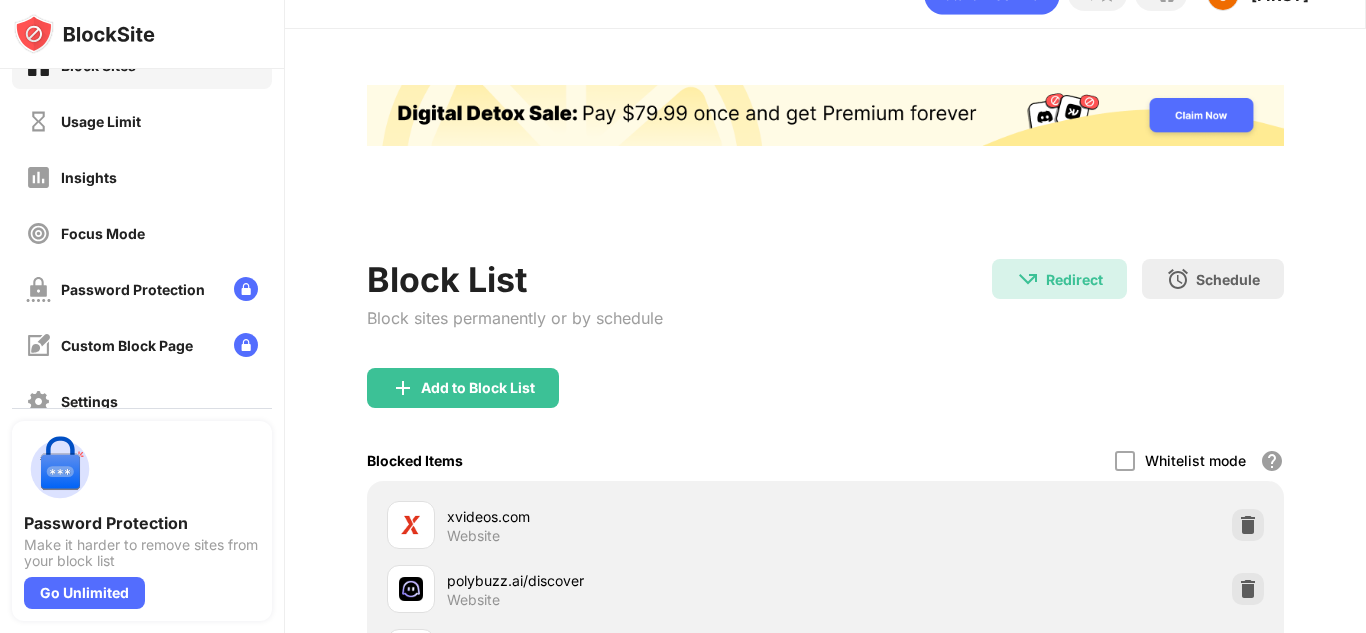 scroll, scrollTop: 120, scrollLeft: 0, axis: vertical 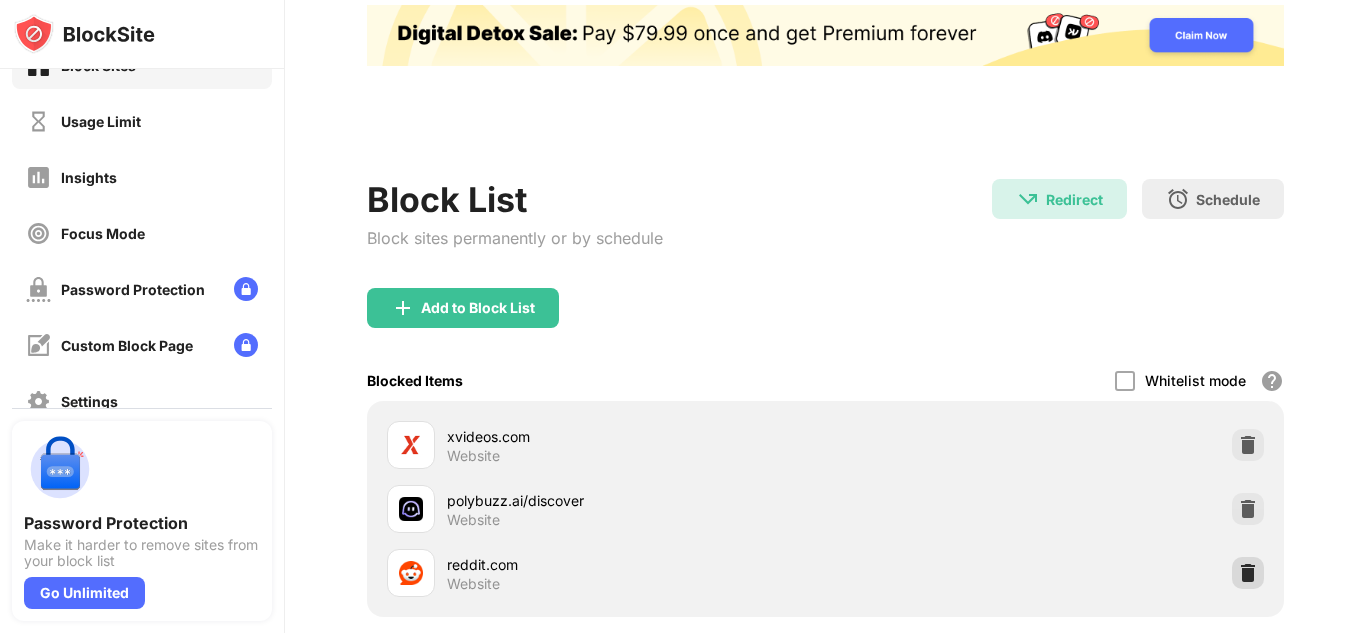 click at bounding box center [1248, 573] 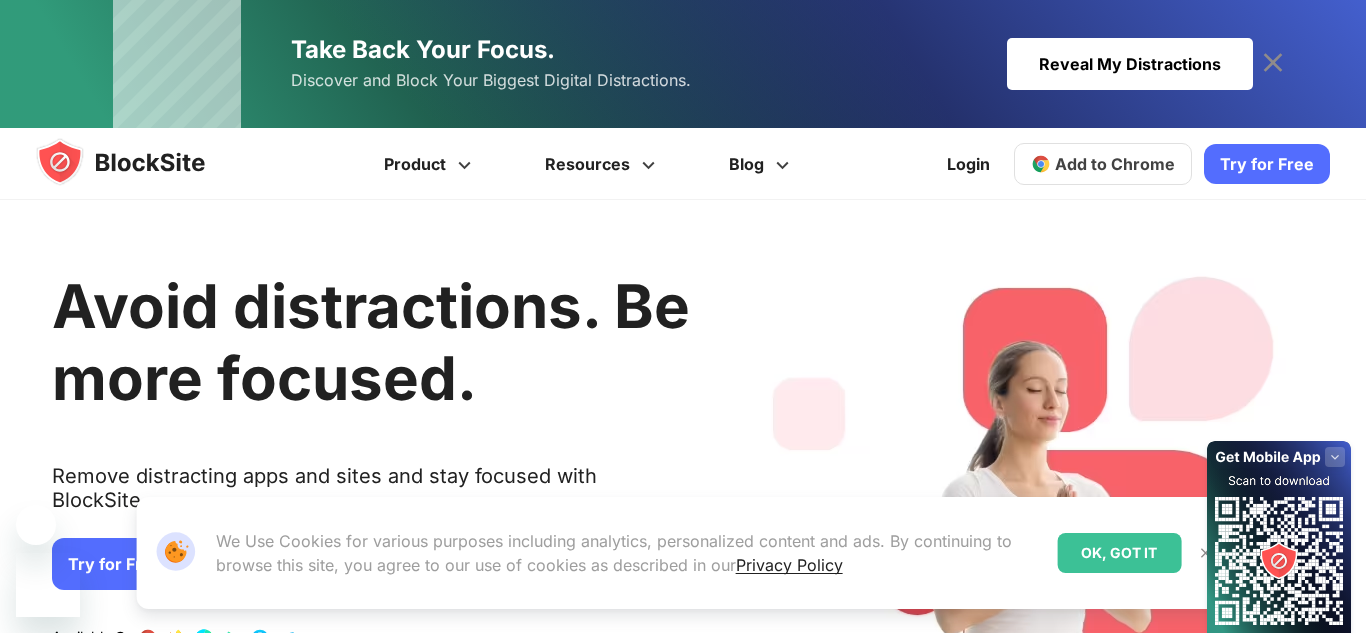 scroll, scrollTop: 0, scrollLeft: 0, axis: both 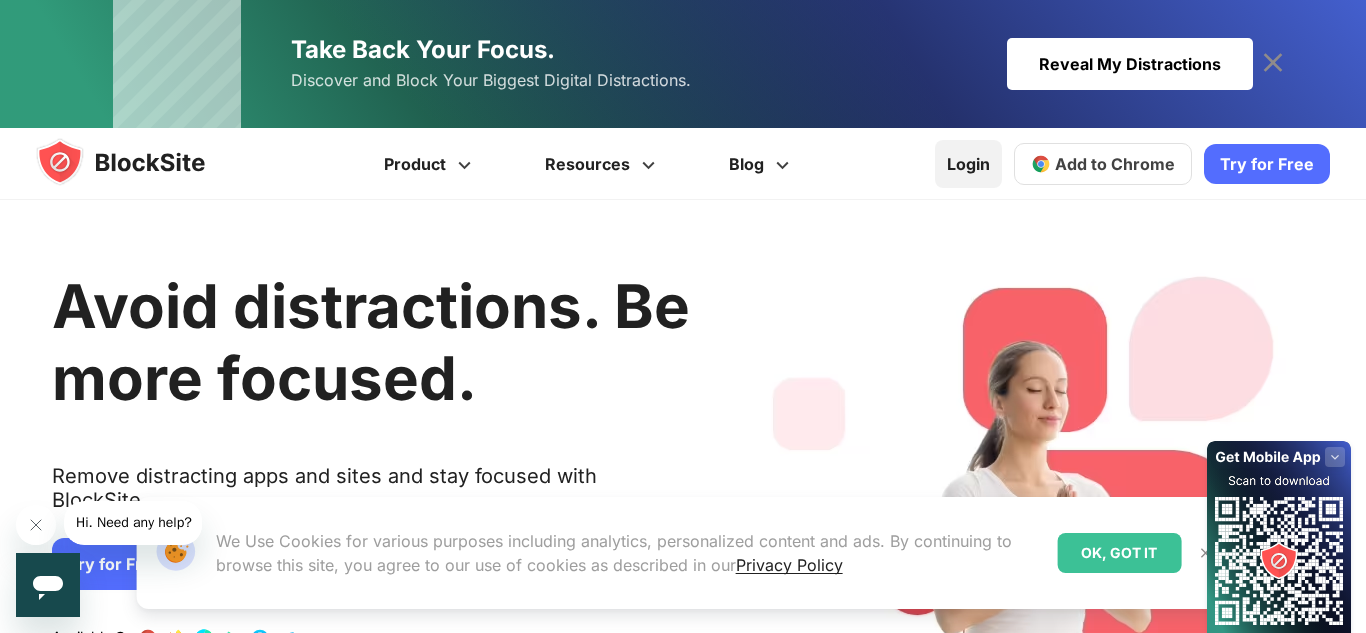 click on "Login" at bounding box center (968, 164) 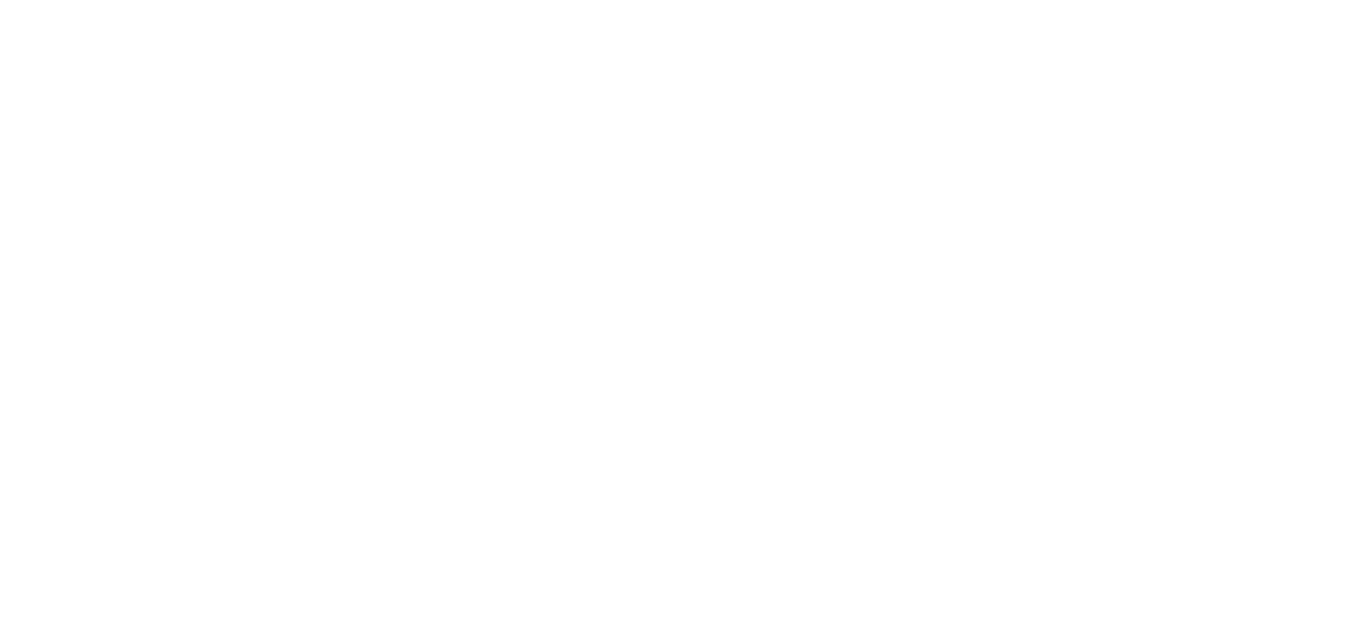 scroll, scrollTop: 0, scrollLeft: 0, axis: both 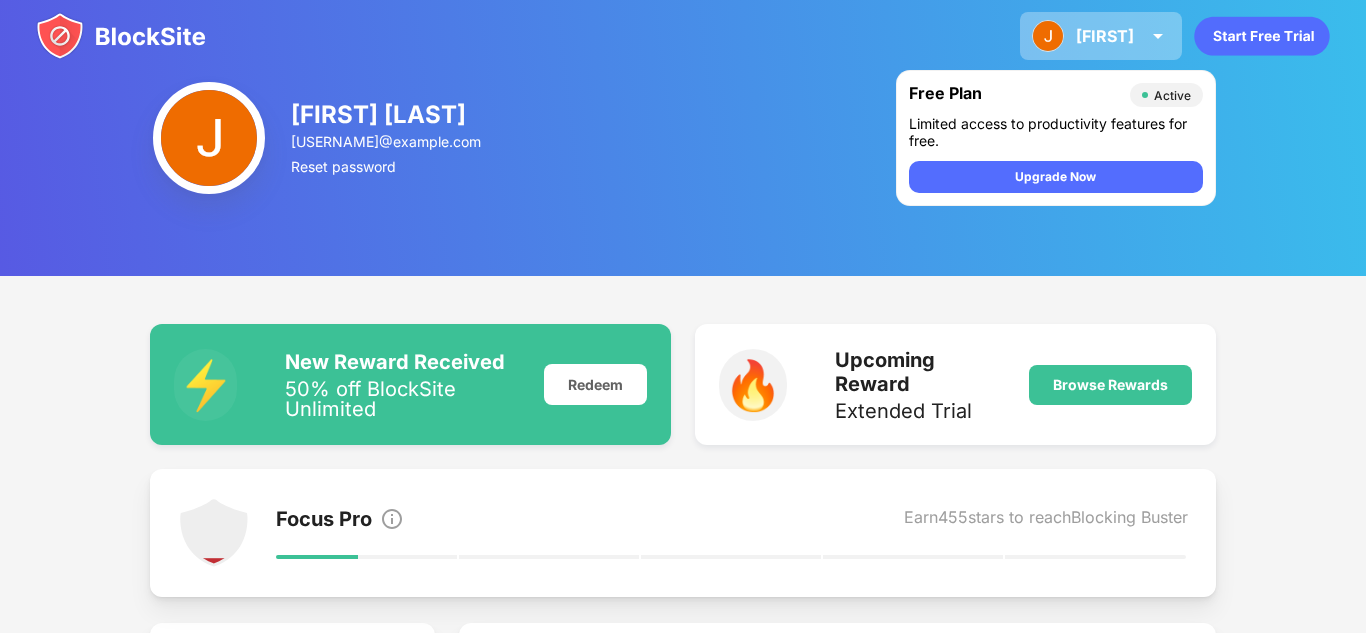 click at bounding box center (1048, 36) 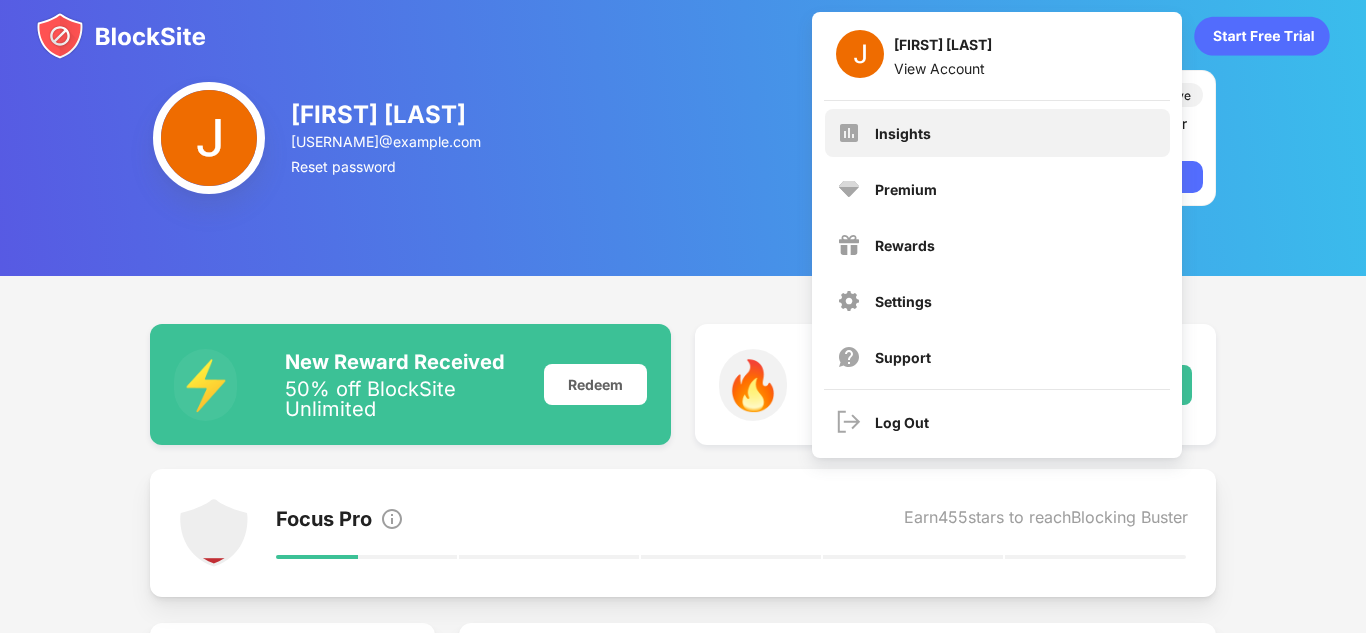 drag, startPoint x: 880, startPoint y: 164, endPoint x: 859, endPoint y: 138, distance: 33.42155 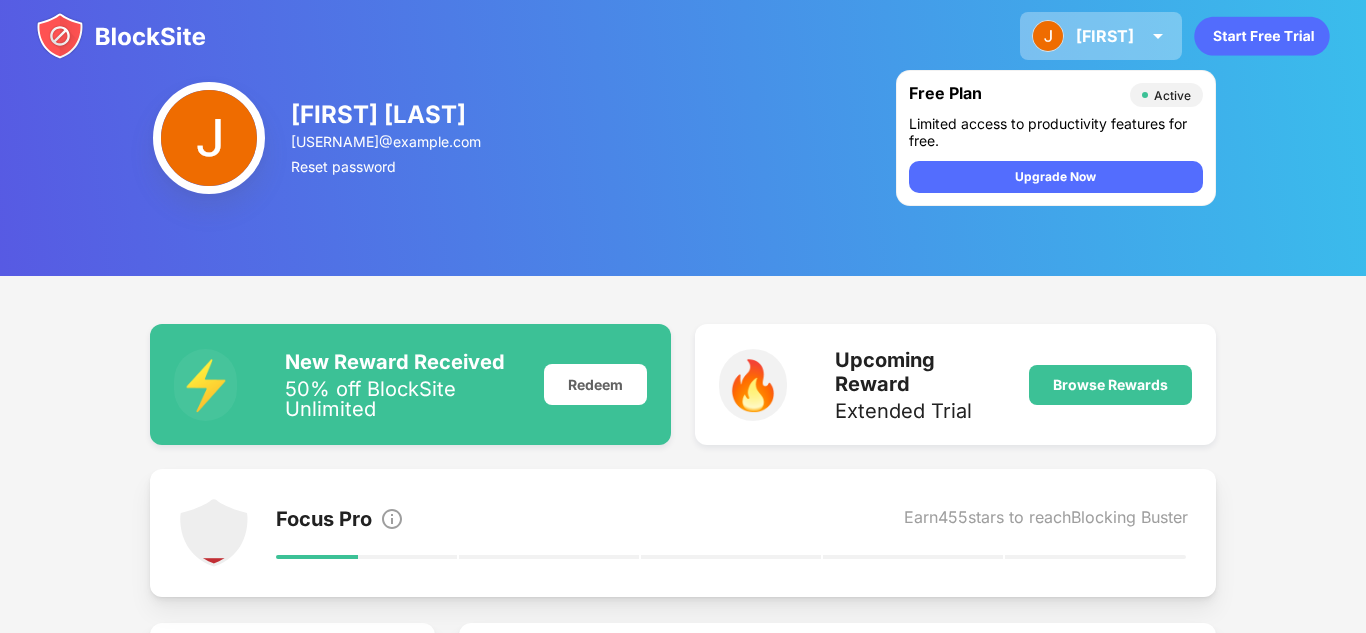 click on "[FIRST] [FIRST] [LAST] View Account Insights Premium Rewards Settings Support Log Out [FIRST] [LAST] [USERNAME]@example.com Reset password Free Plan Active Limited access to productivity features for free. Upgrade Now ⚡️ New Reward Received 50% off BlockSite Unlimited Redeem 🔥 Upcoming Reward Extended Trial Browse Rewards Focus Pro Earn 455 stars to reach Blocking Buster 45 Current Stars Stay focused & use key features to earn stars Recent Stars Activity Review your latest stars balance changes 🥳 + 10 Stars Redirect site set, you’ll now be more focused than ever! 🎉 + 10 Stars You added 5 sites to your block list today. Well done! 🙌🏻 + 15 Stars Nice job! You added your first site to your block list. 🎈 + 10 Stars You are logged in! Log in on more devices to sync and stay productive. Unleash the Full Power of BlockSite 3 Day free trial. Cancel anytime, no questions asked. Go Unlimited Why Go Unlimited? Category Blocking Fastest way to block" at bounding box center (683, 814) 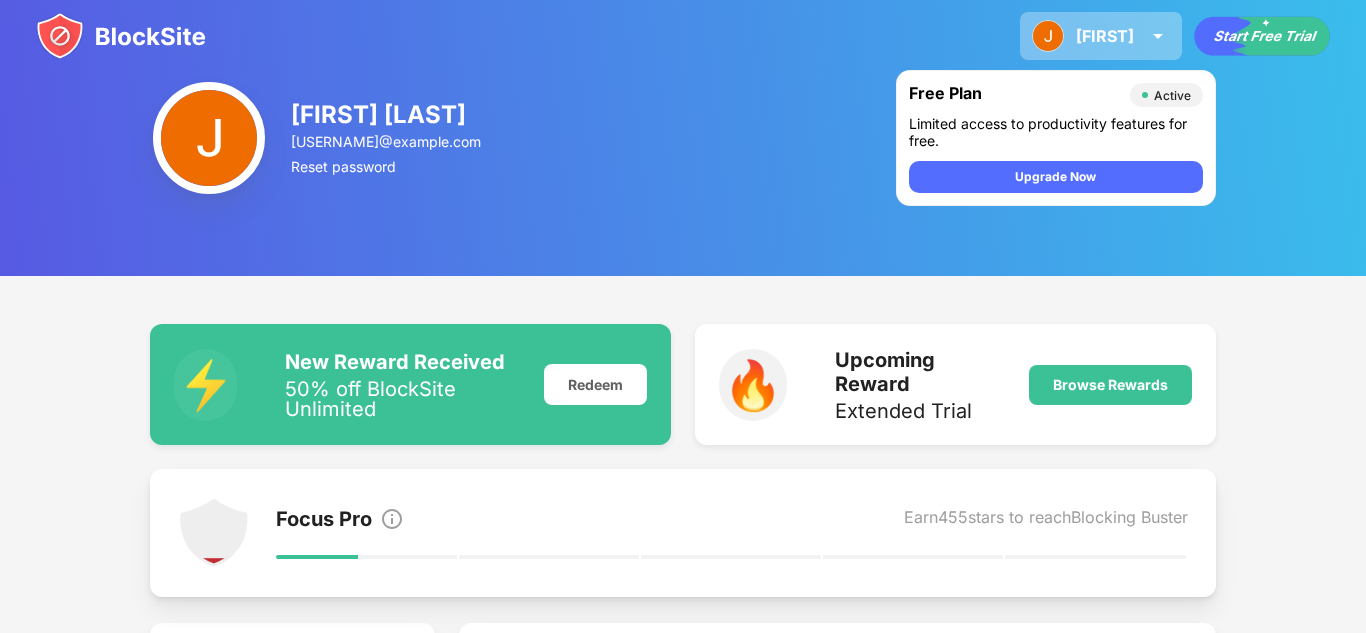 click on "[FIRST]" at bounding box center (1105, 36) 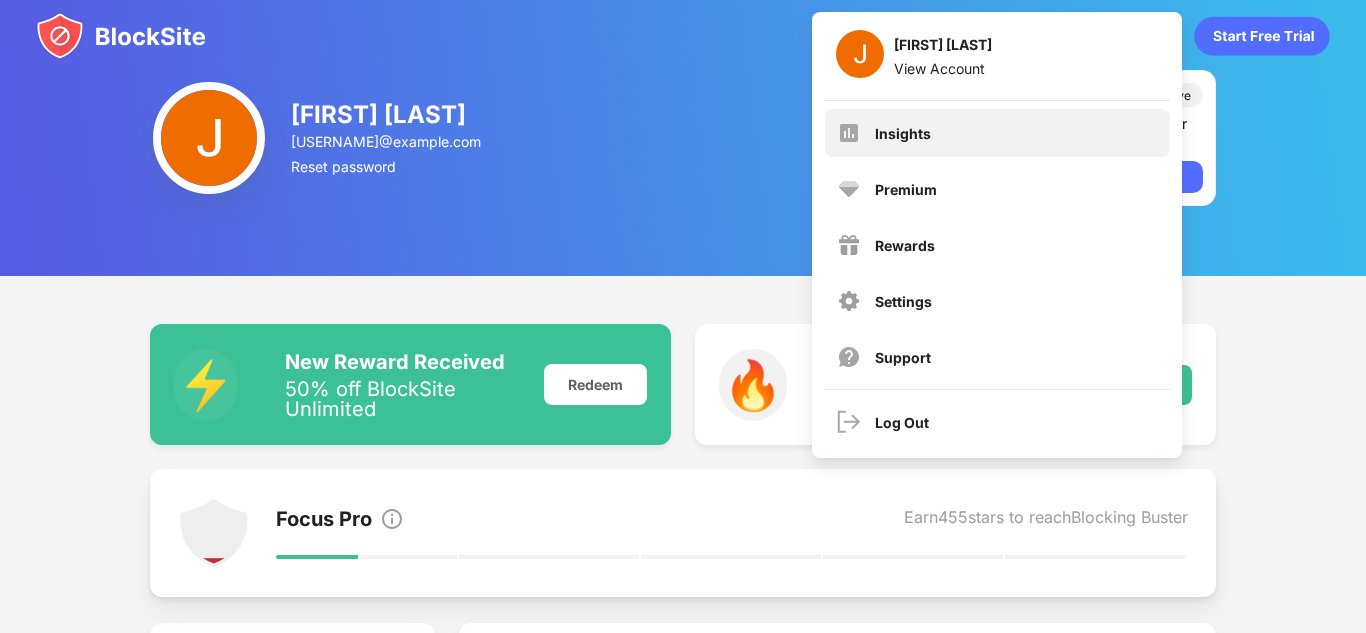 click on "Insights" at bounding box center (997, 133) 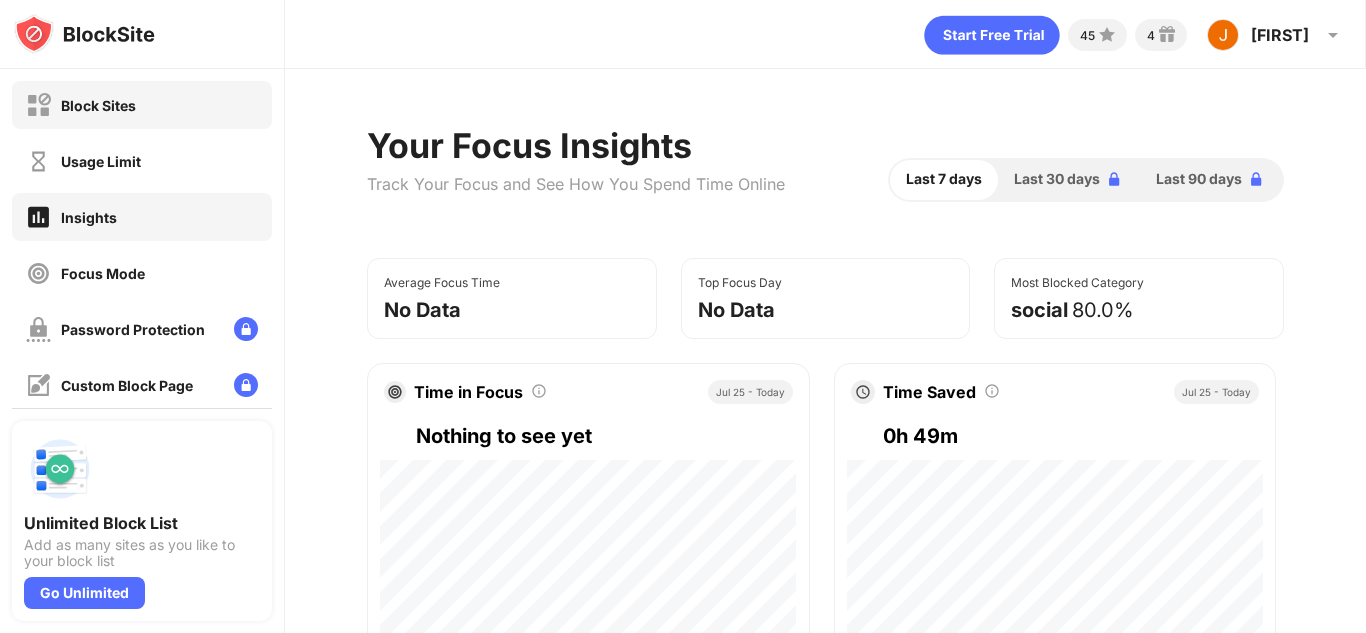 click on "Block Sites" at bounding box center [142, 105] 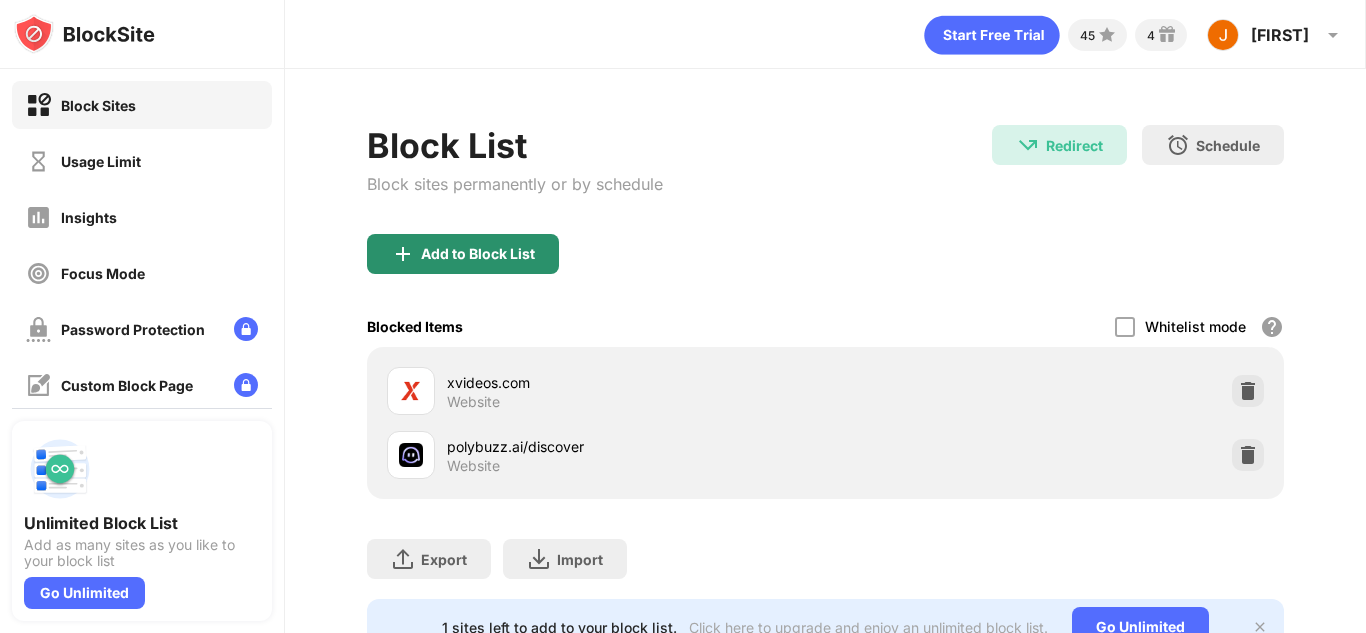 click on "Add to Block List" at bounding box center (478, 254) 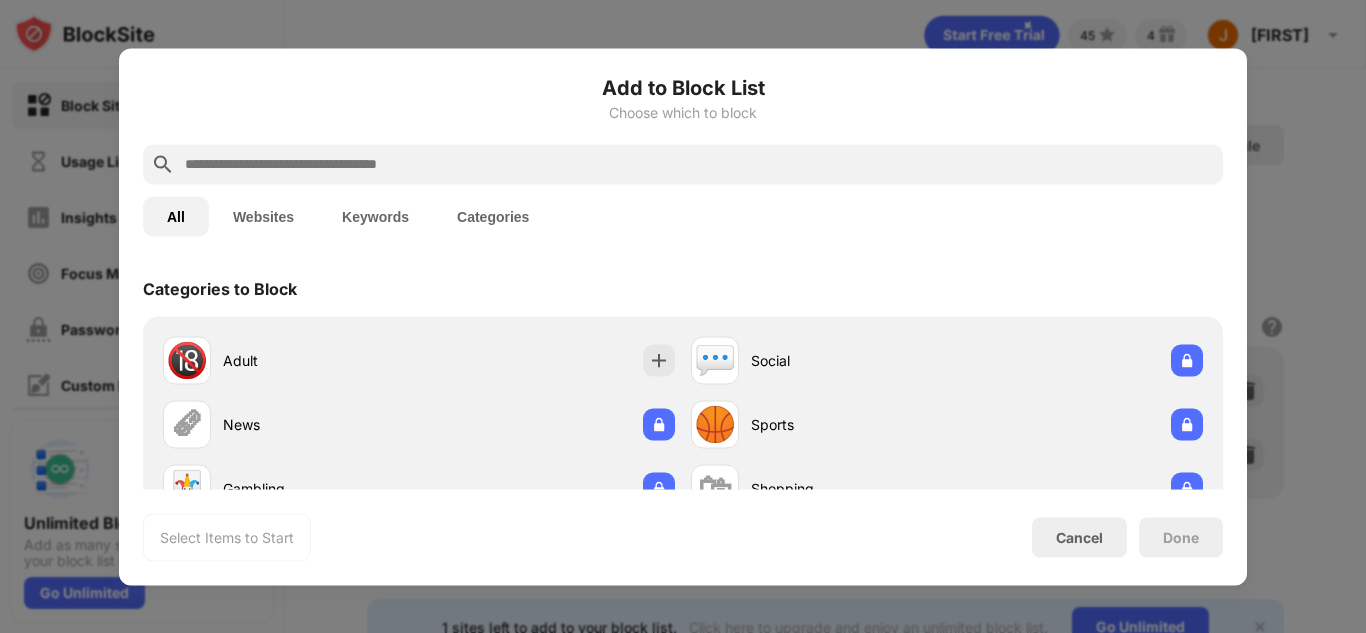 click at bounding box center (683, 164) 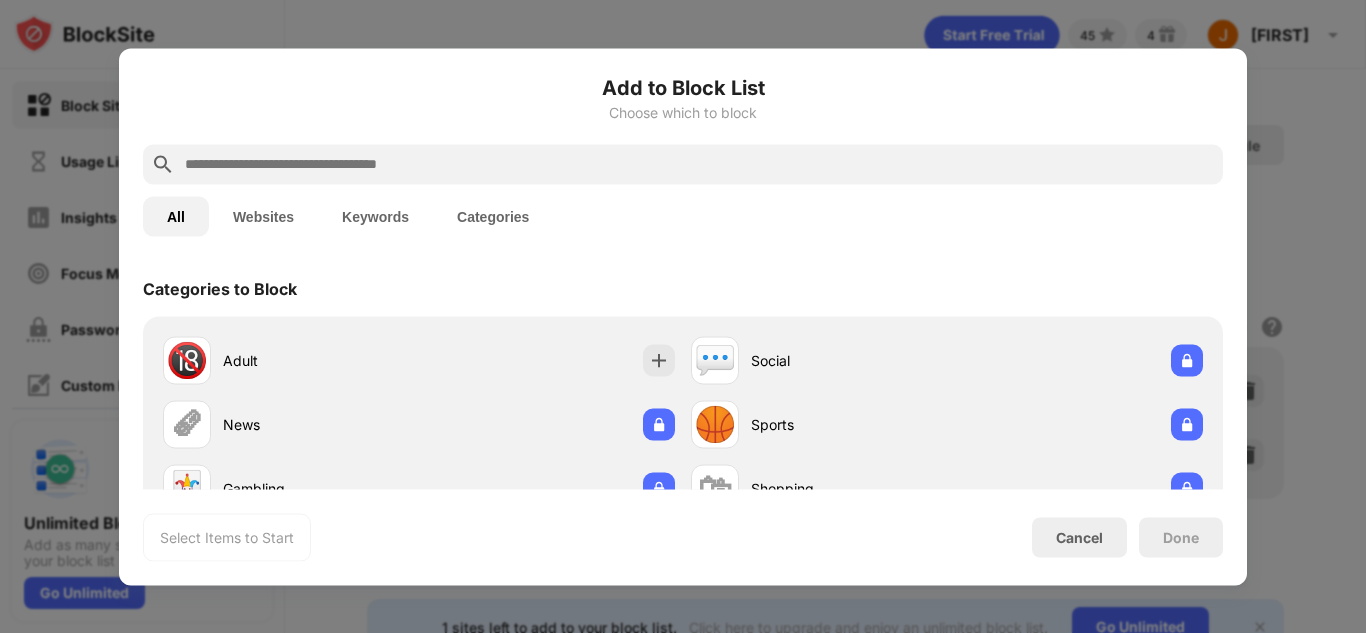 click at bounding box center [699, 164] 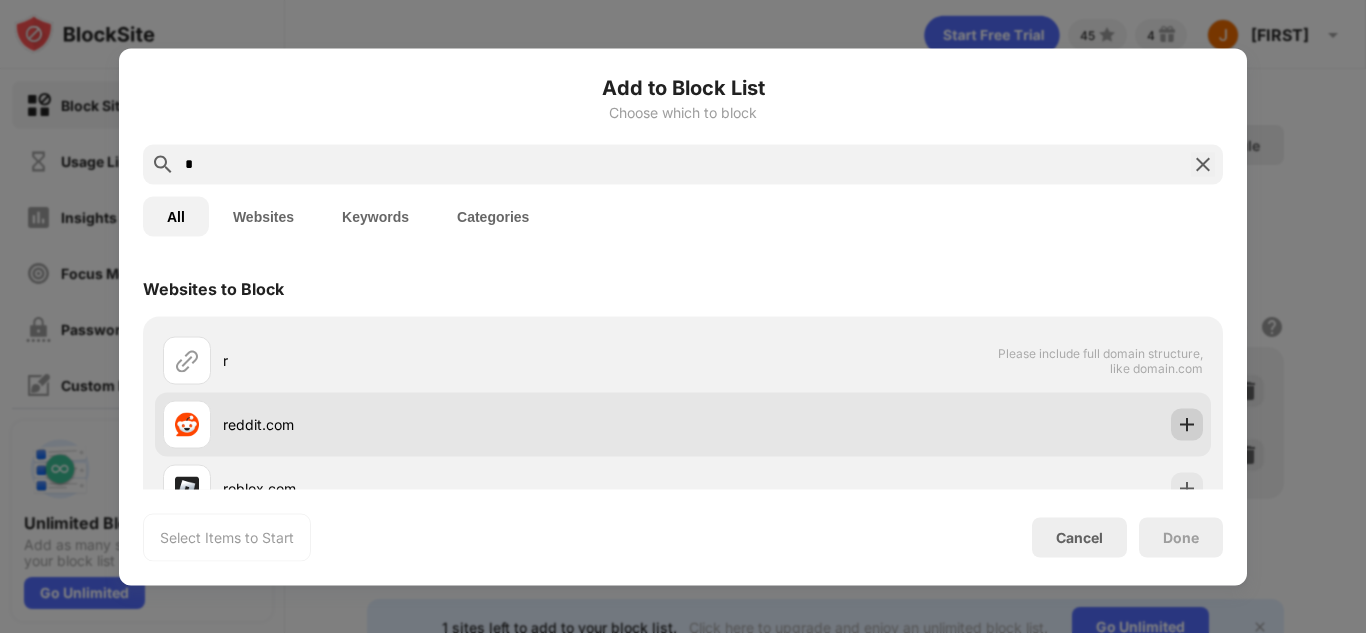 type on "*" 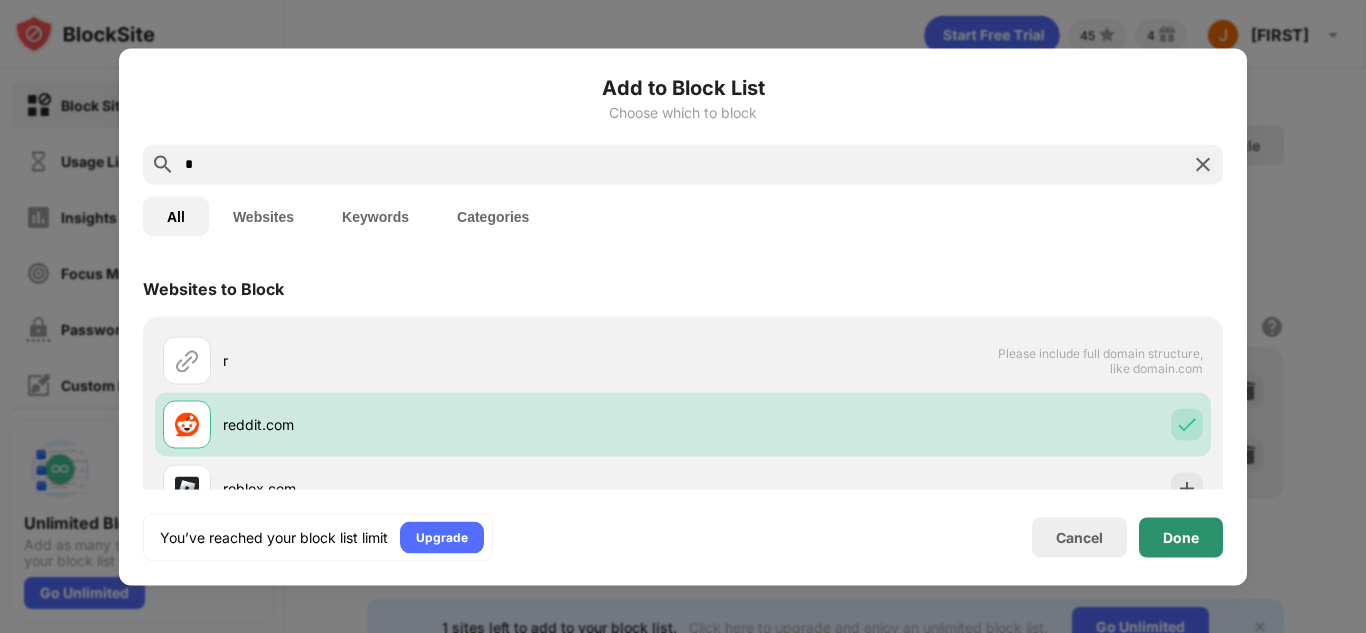 click on "Done" at bounding box center [1181, 537] 